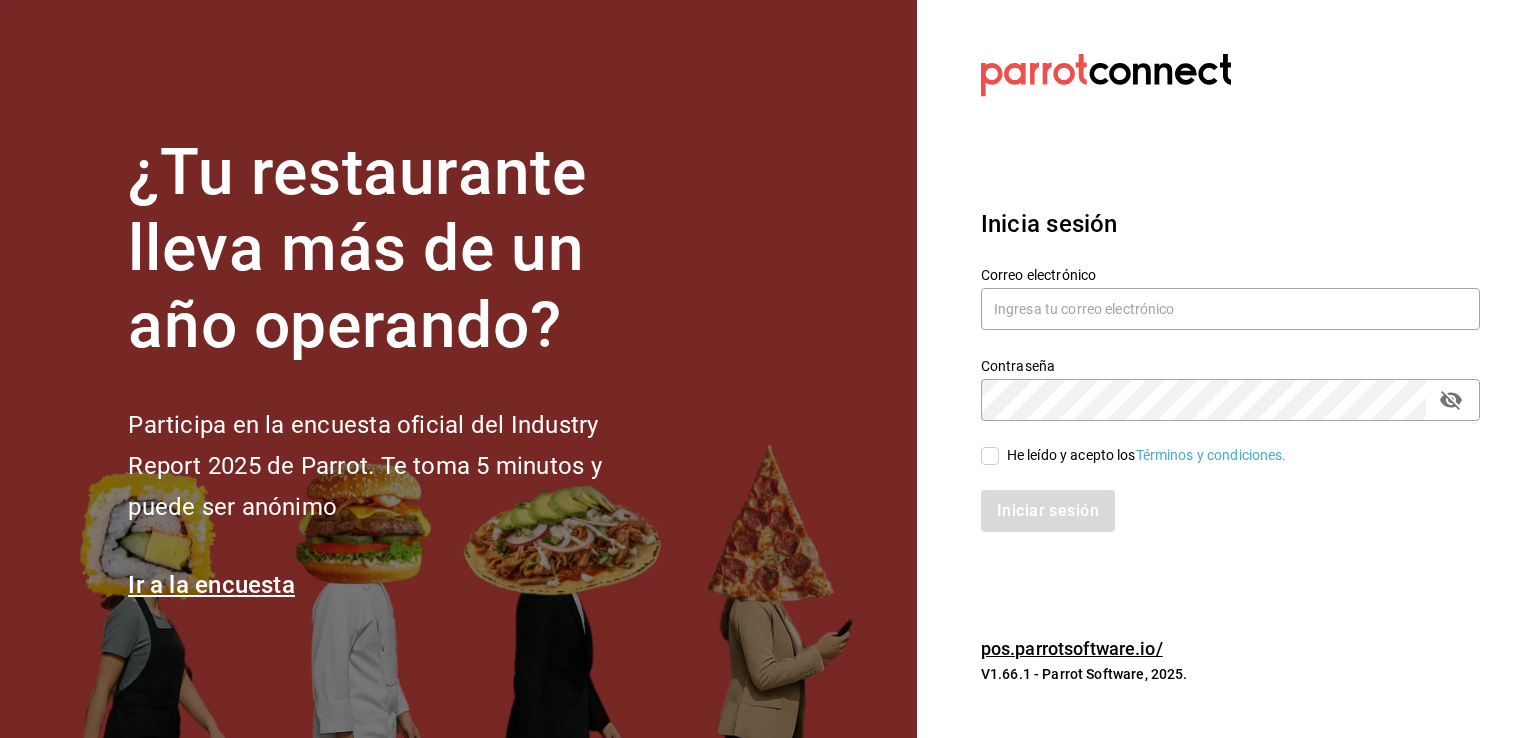 scroll, scrollTop: 0, scrollLeft: 0, axis: both 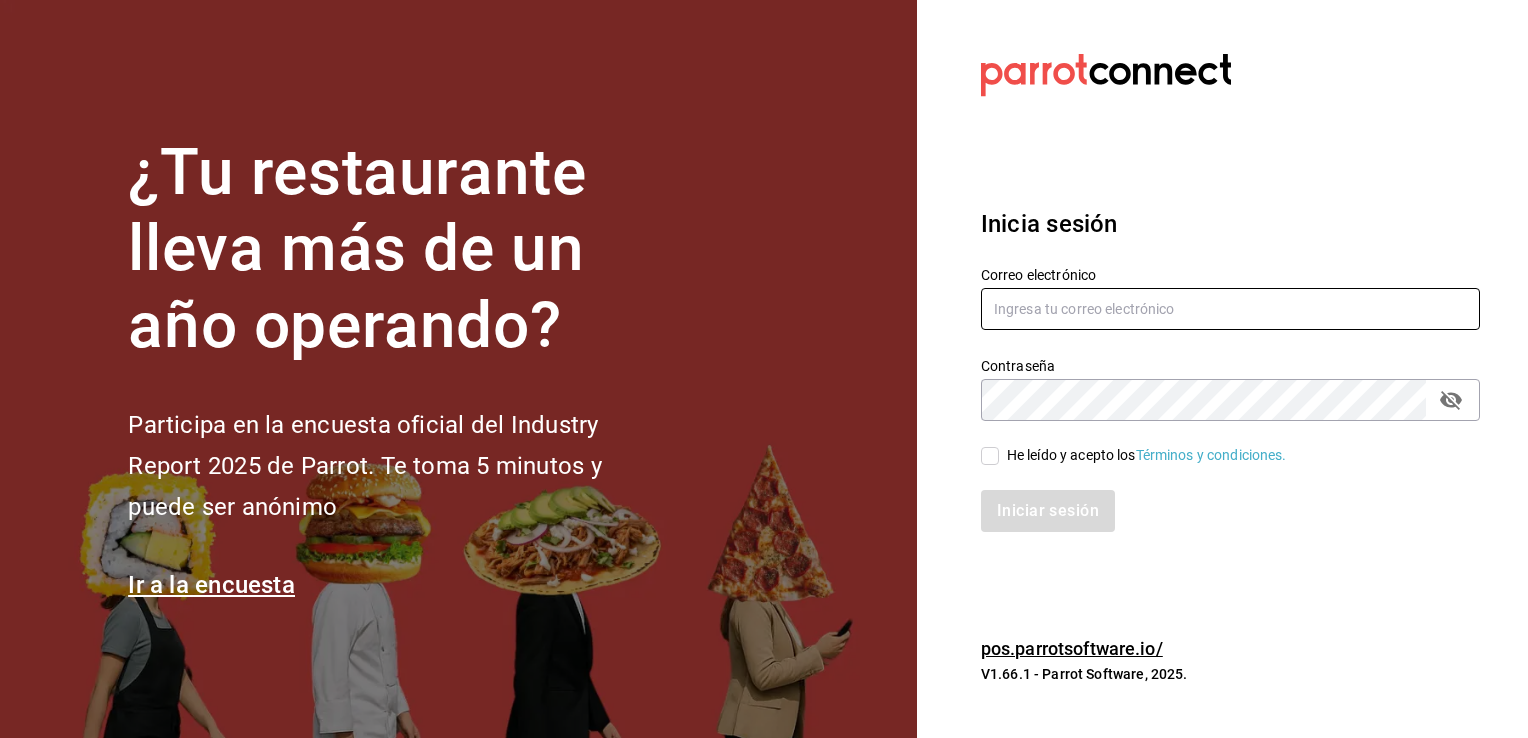 type on "[USERNAME]@[DOMAIN].com" 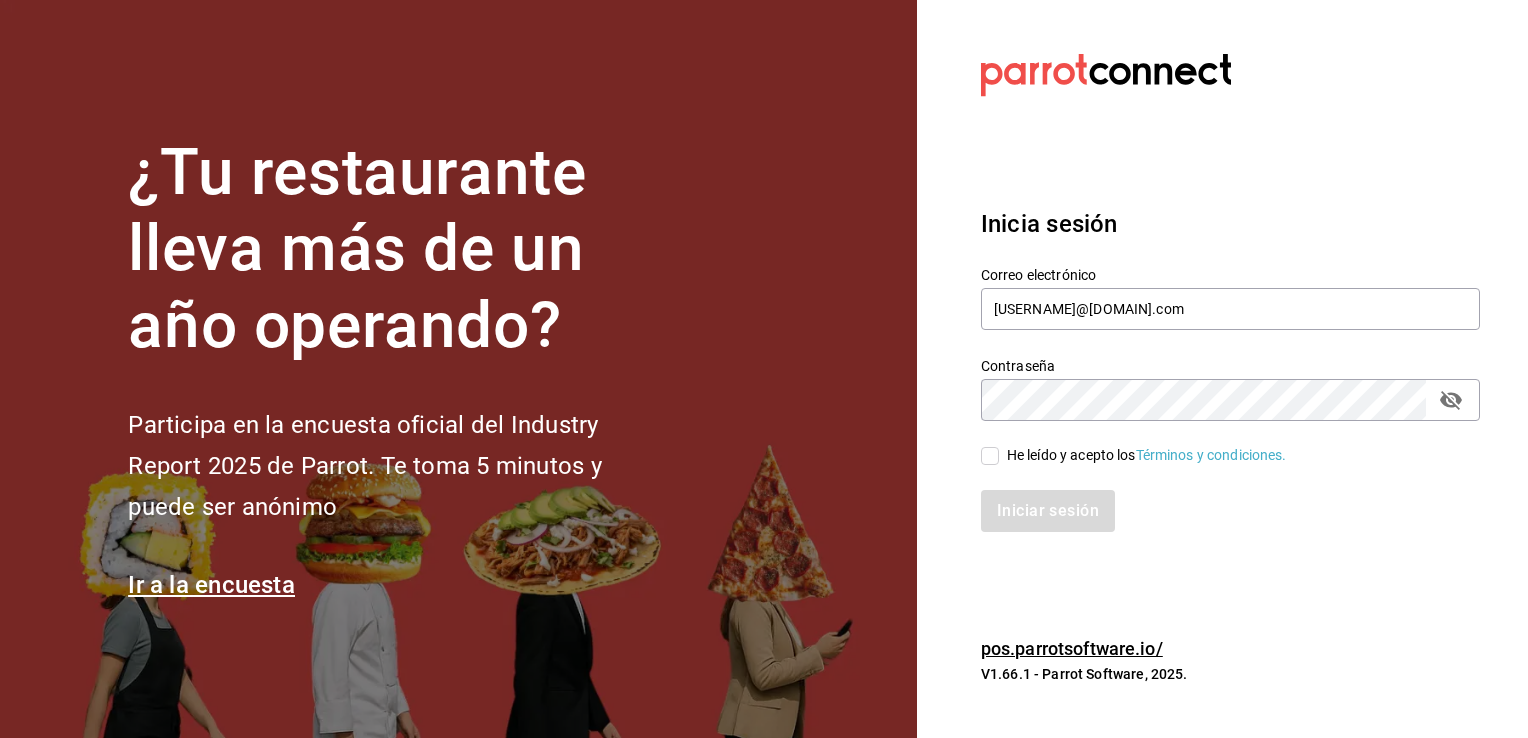 click on "He leído y acepto los  Términos y condiciones." at bounding box center (990, 456) 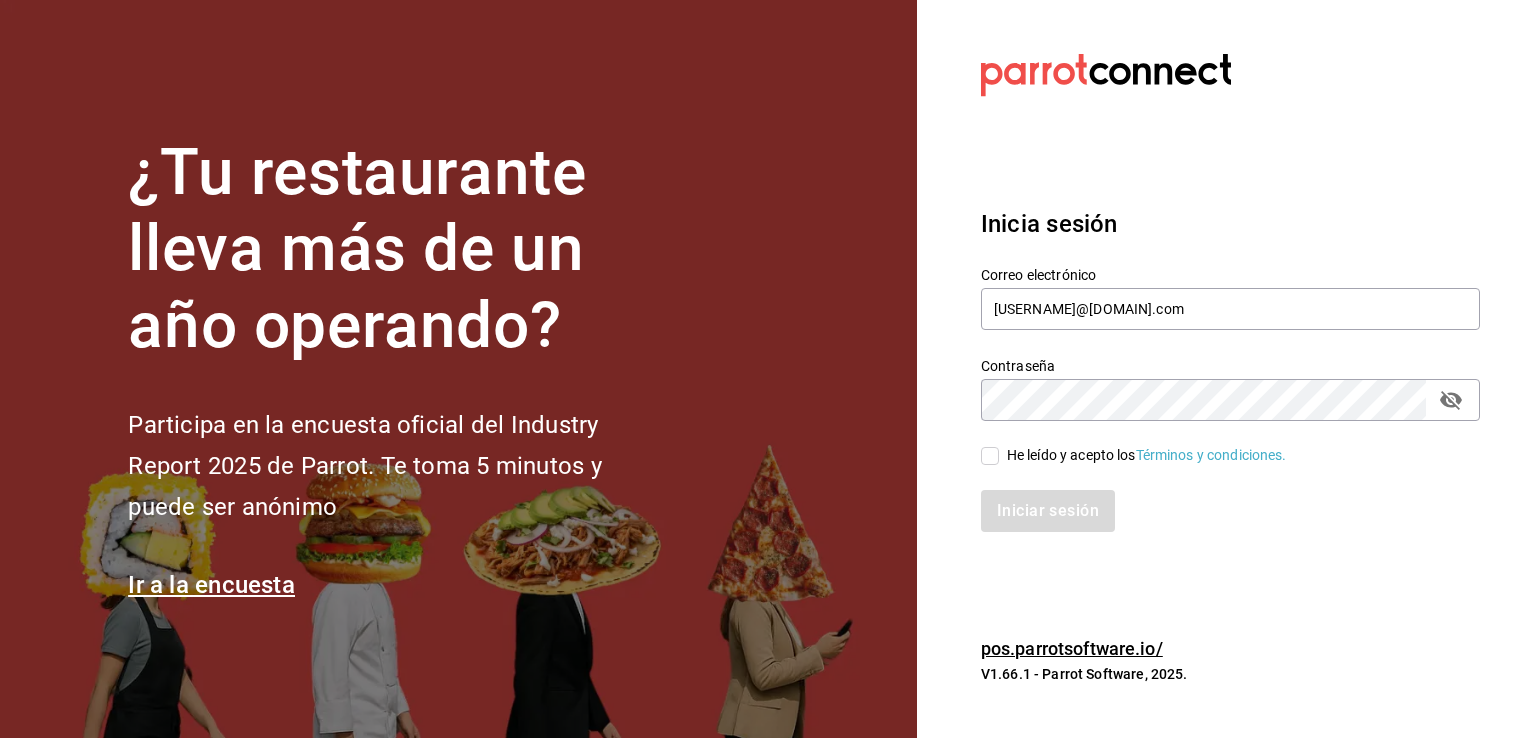 checkbox on "true" 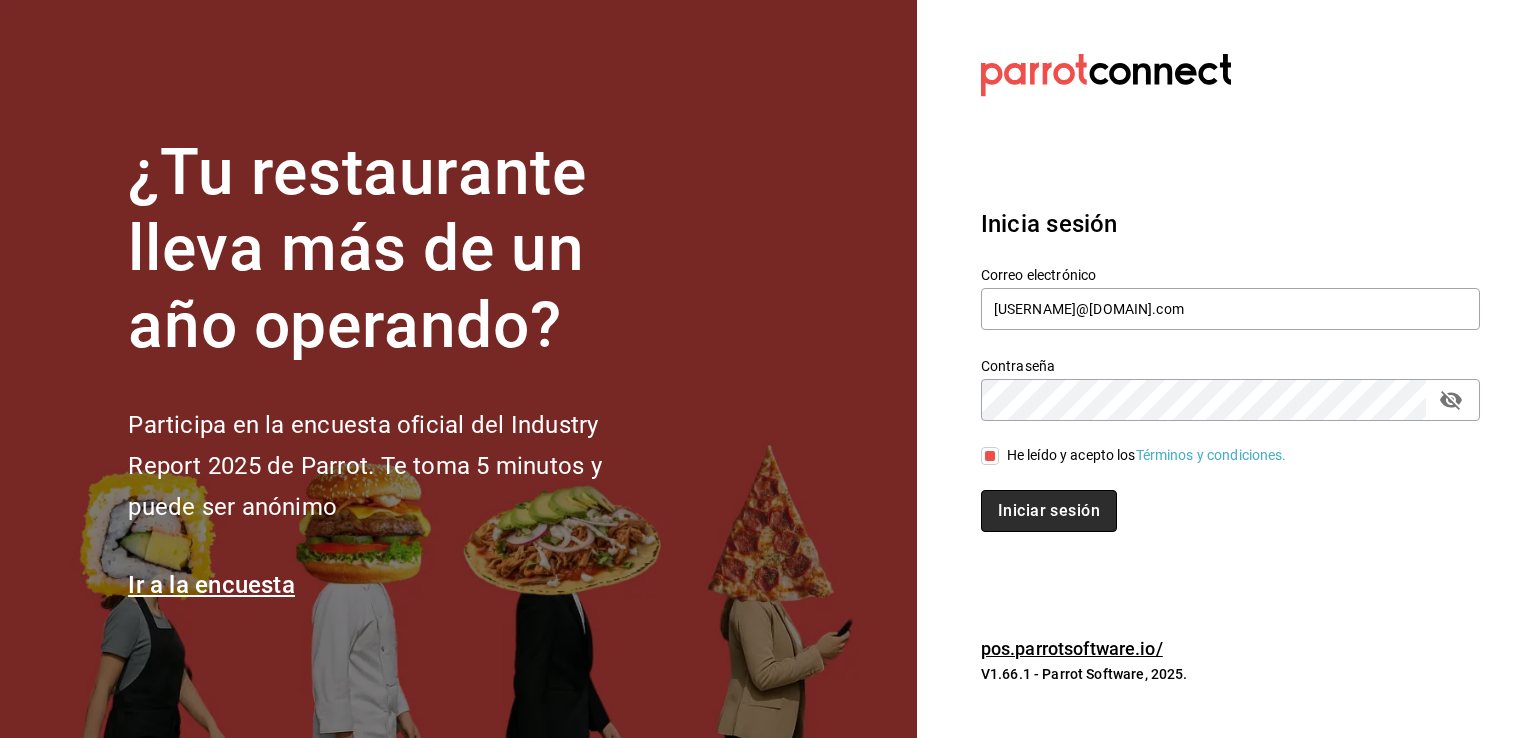 click on "Iniciar sesión" at bounding box center [1049, 511] 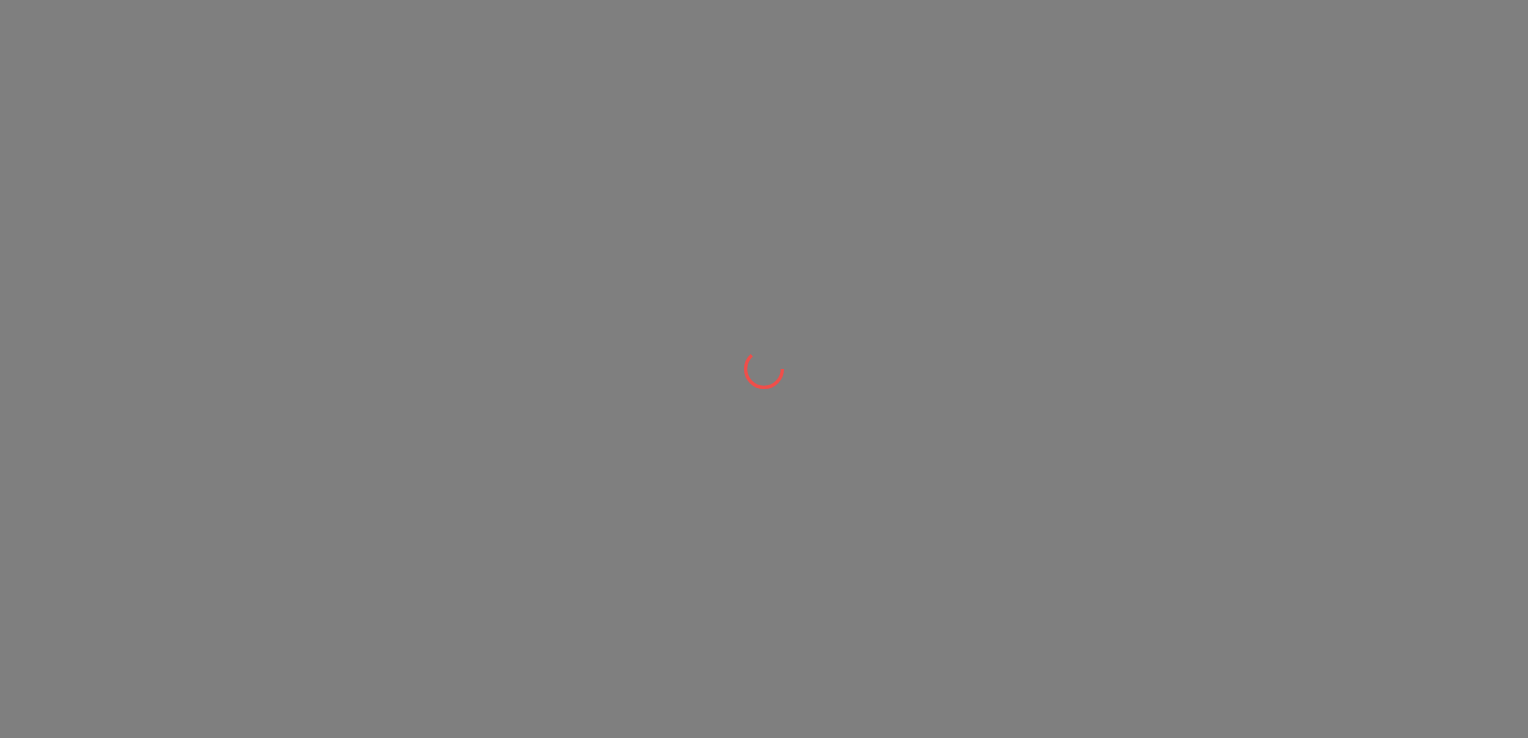 scroll, scrollTop: 0, scrollLeft: 0, axis: both 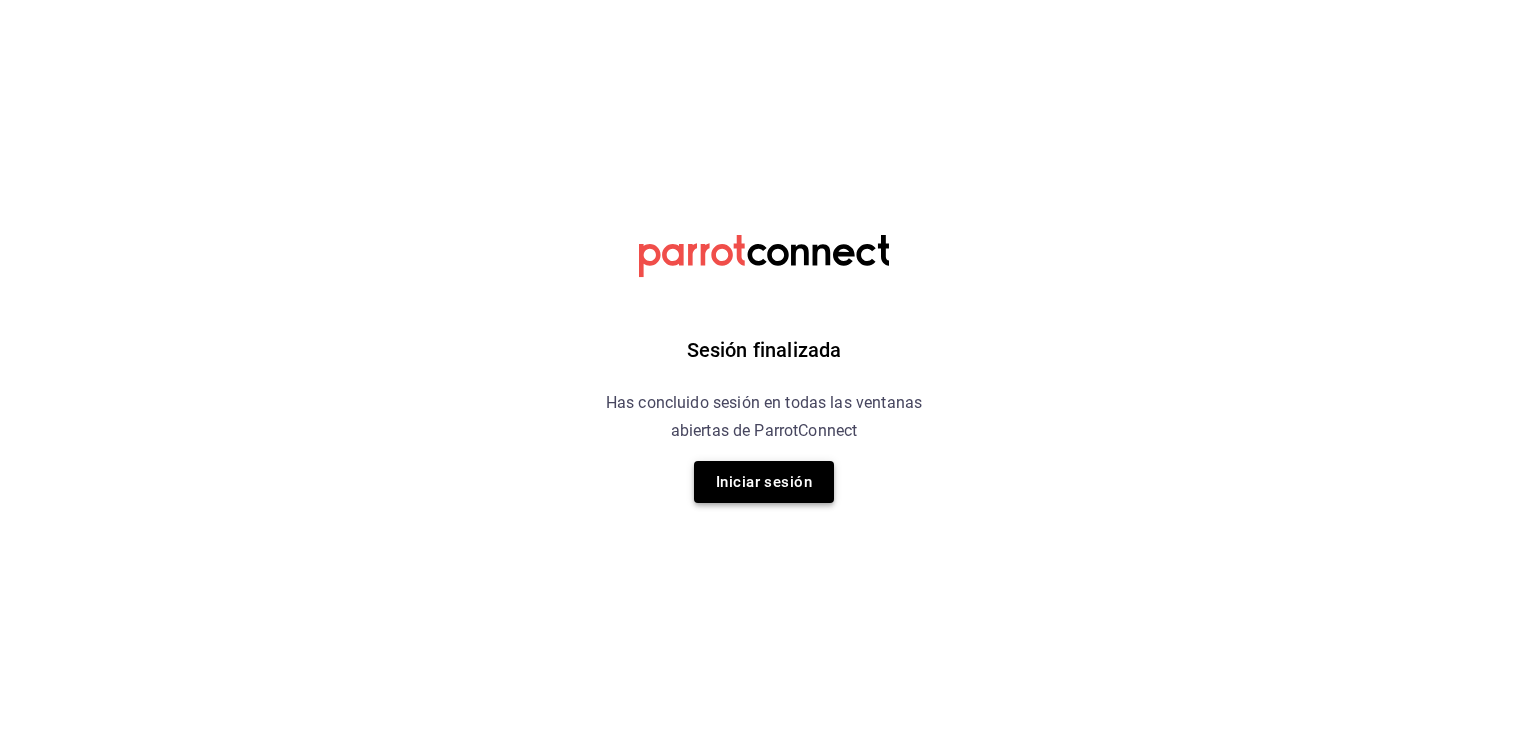 click on "Iniciar sesión" at bounding box center (764, 482) 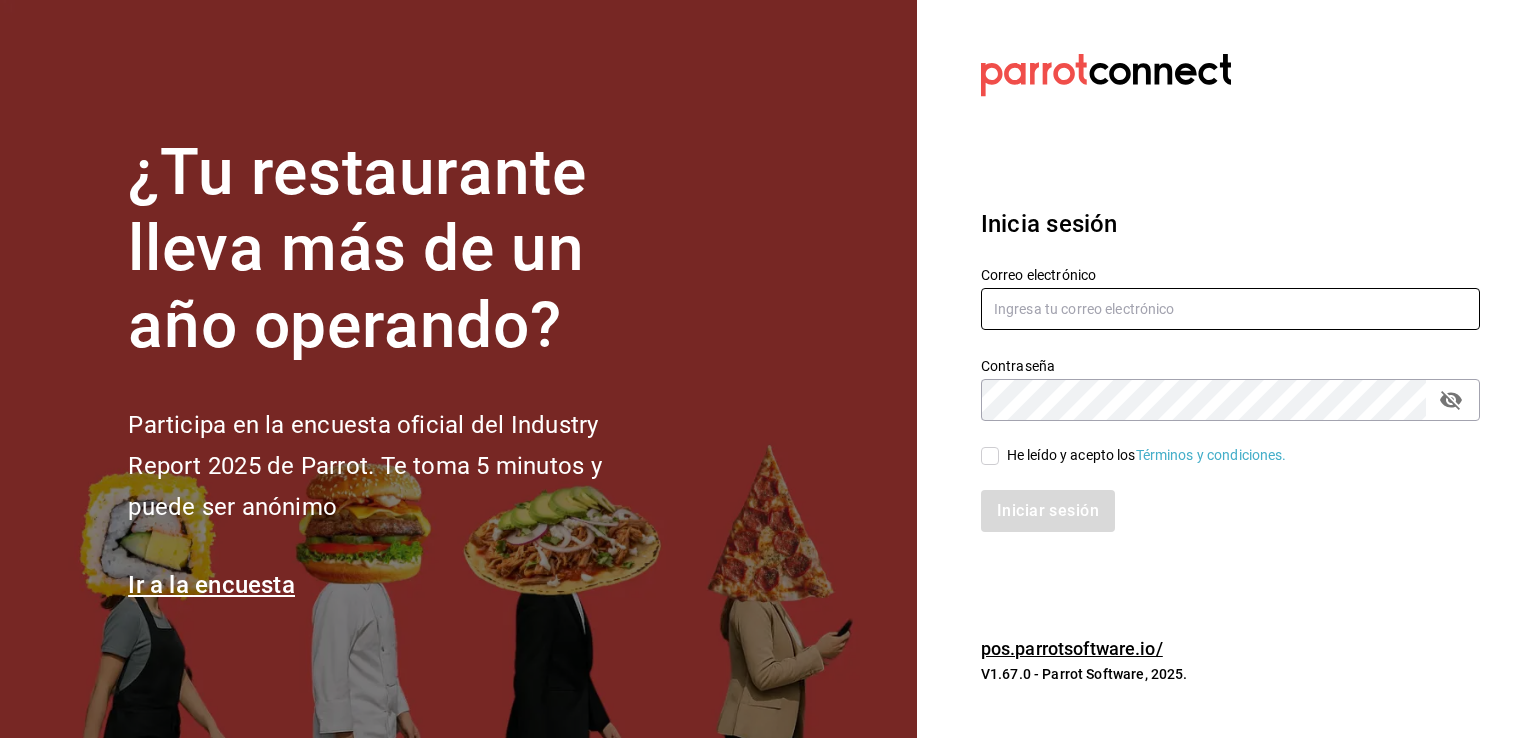 type on "[USERNAME]@[DOMAIN].com" 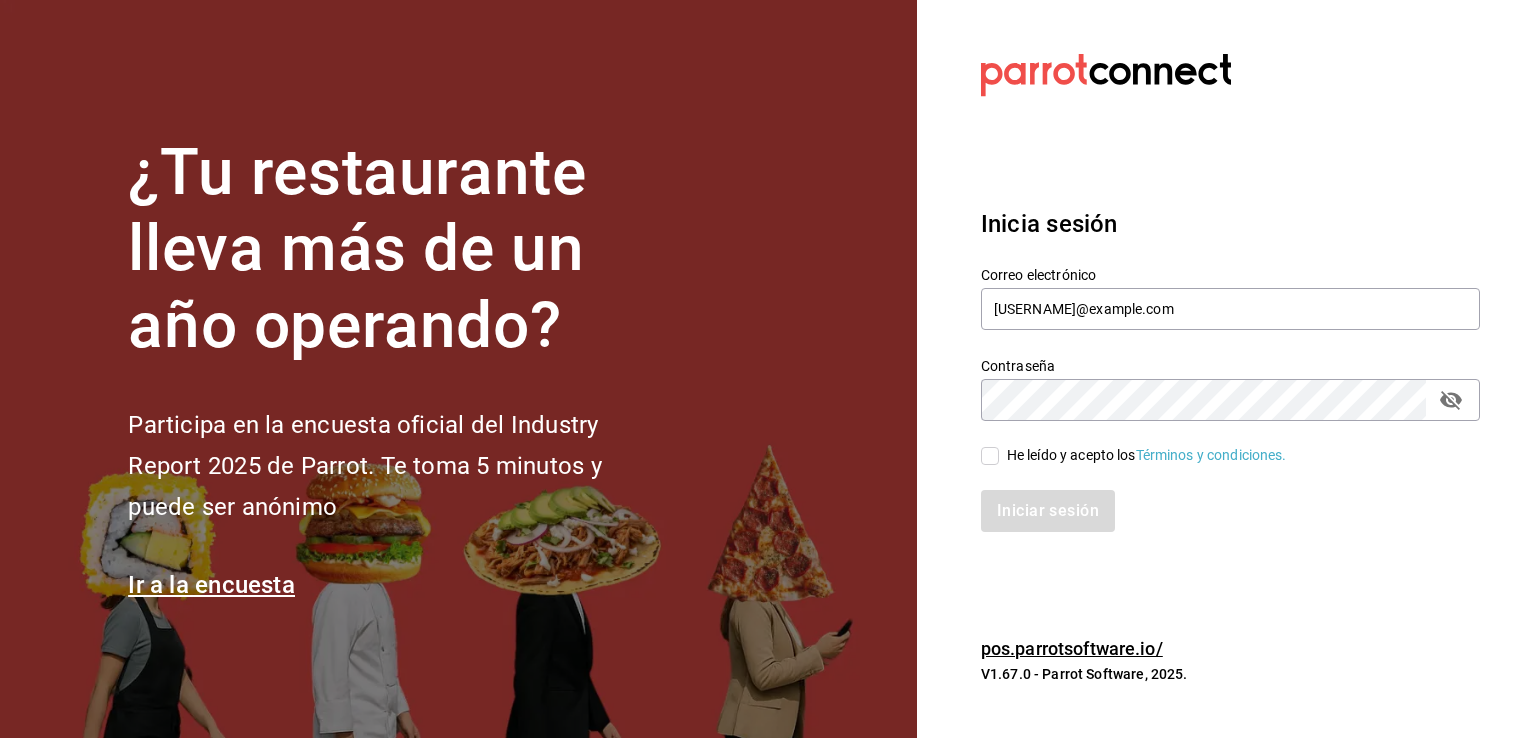 click on "He leído y acepto los  Términos y condiciones." at bounding box center [990, 456] 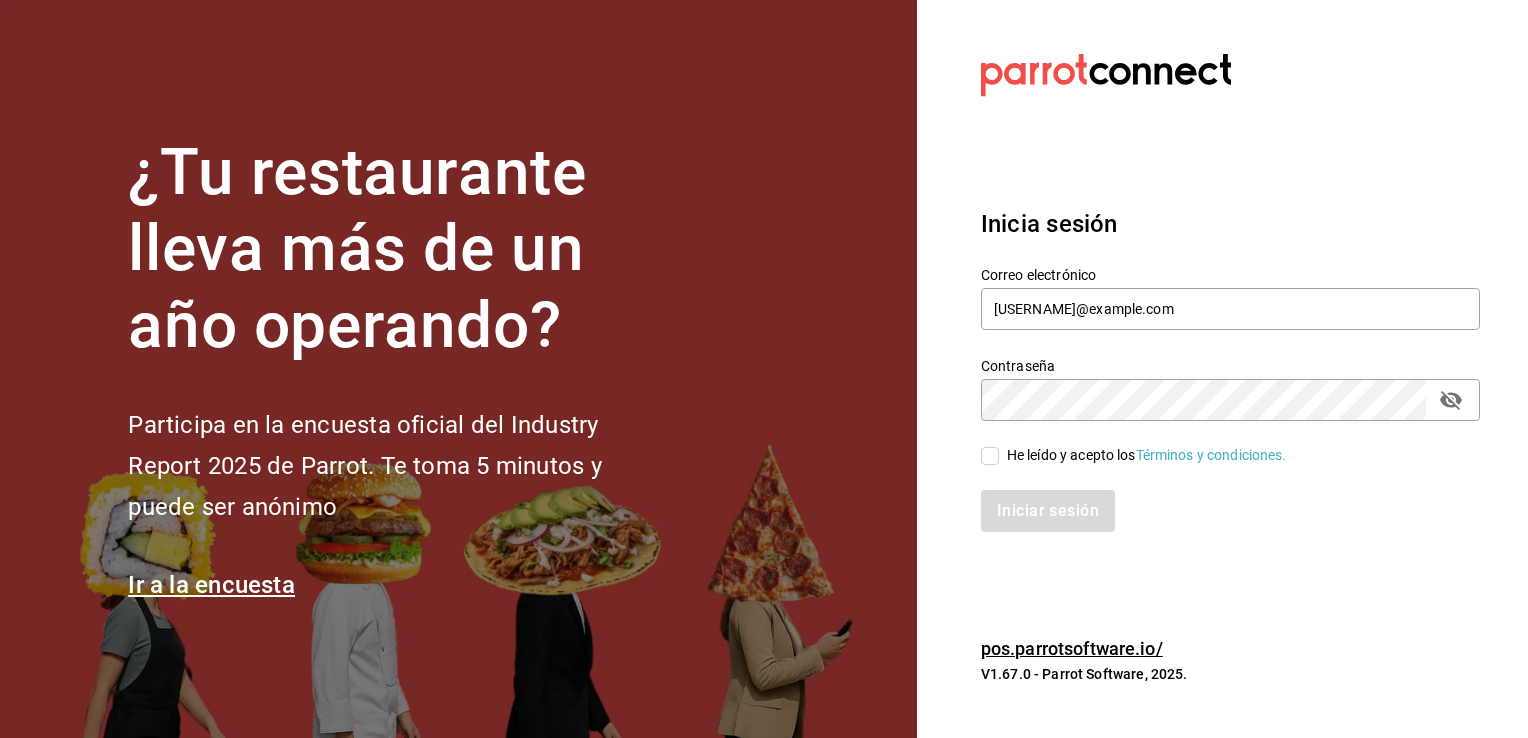 checkbox on "true" 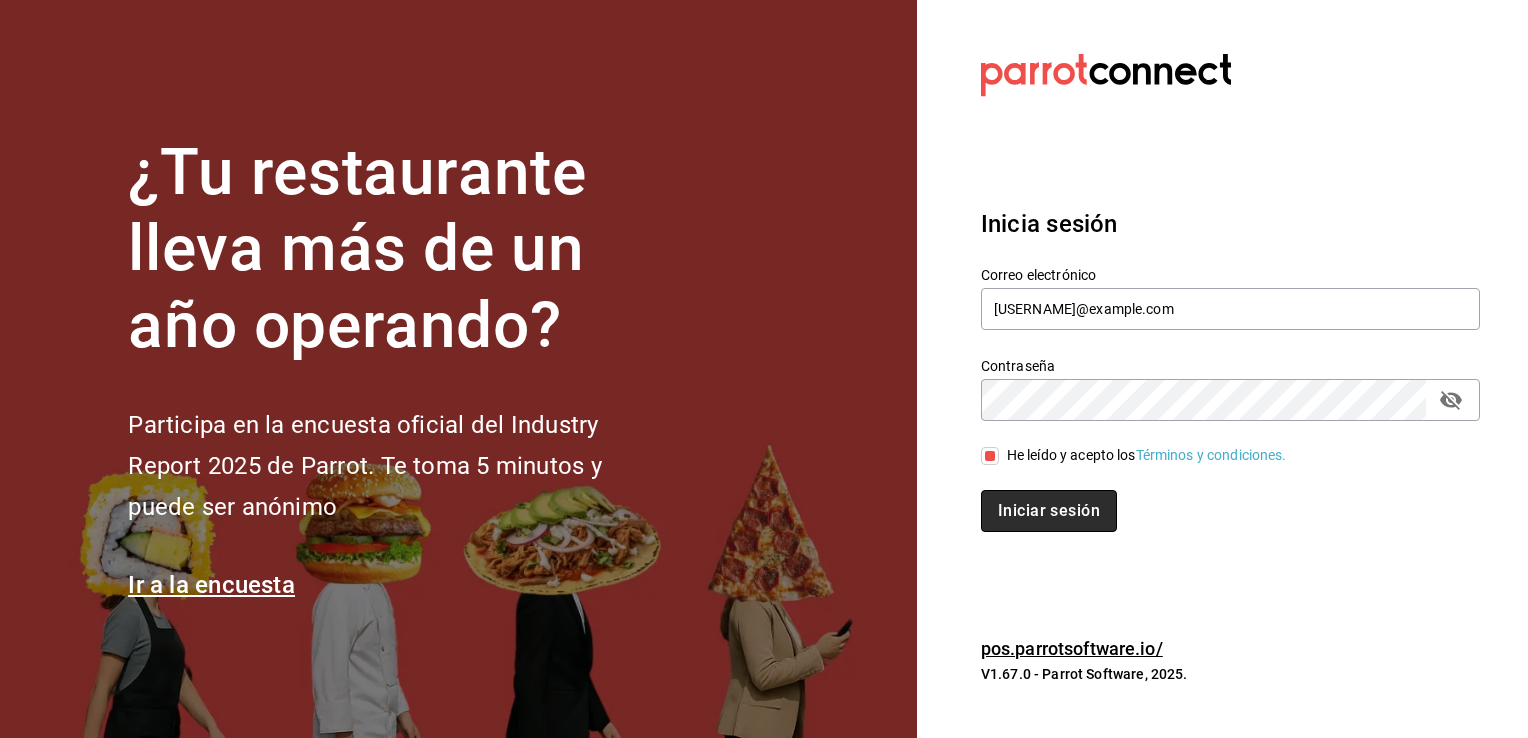 click on "Iniciar sesión" at bounding box center (1049, 511) 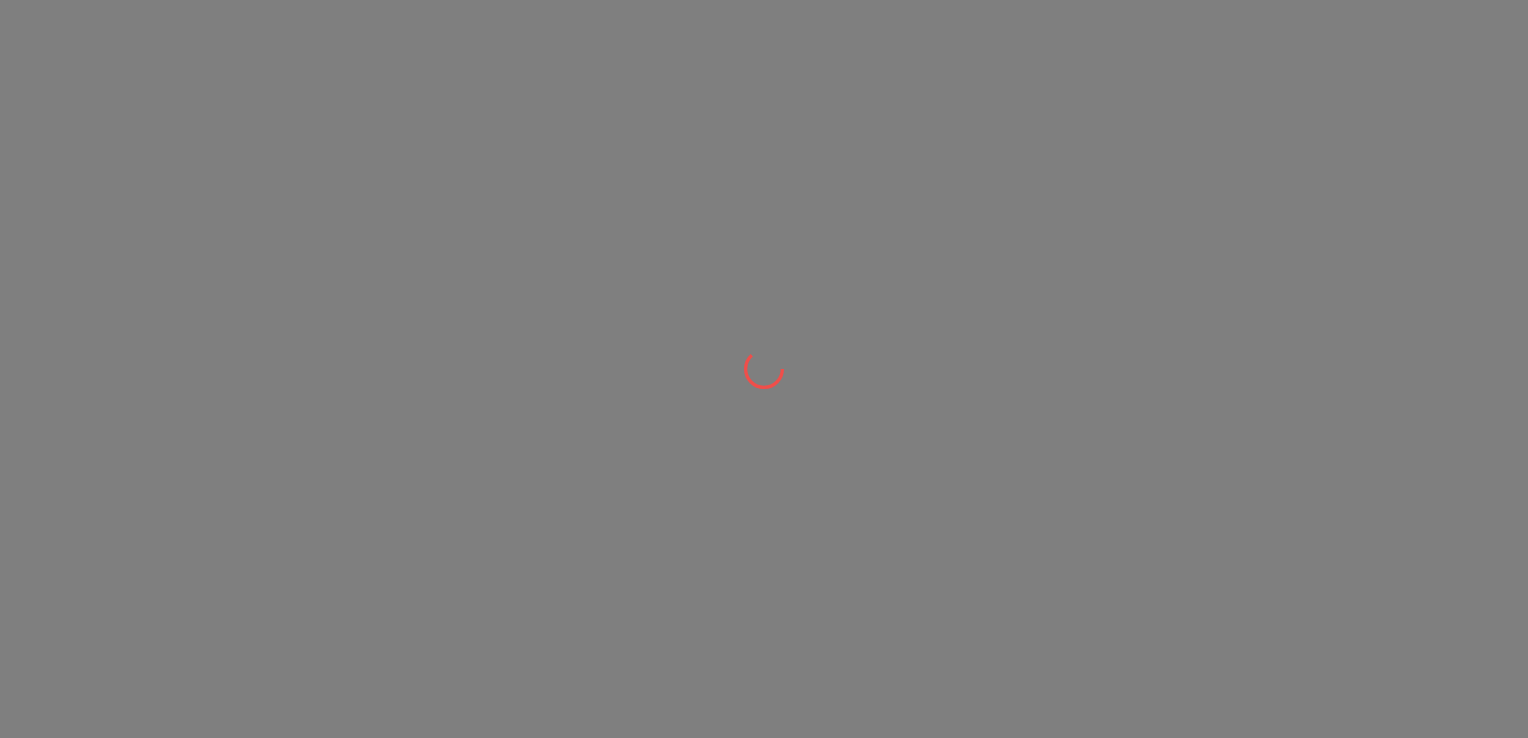 scroll, scrollTop: 0, scrollLeft: 0, axis: both 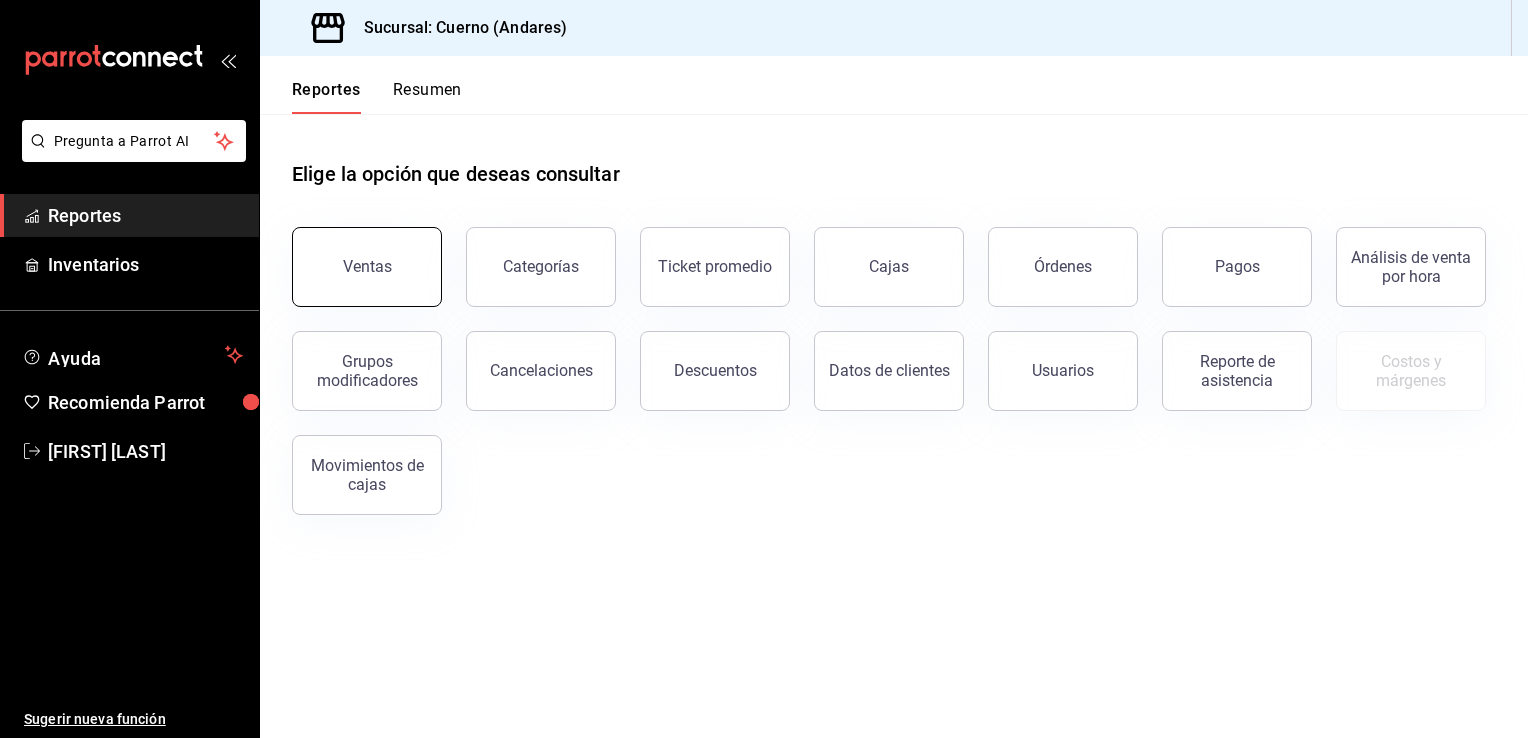 click on "Ventas" at bounding box center [367, 267] 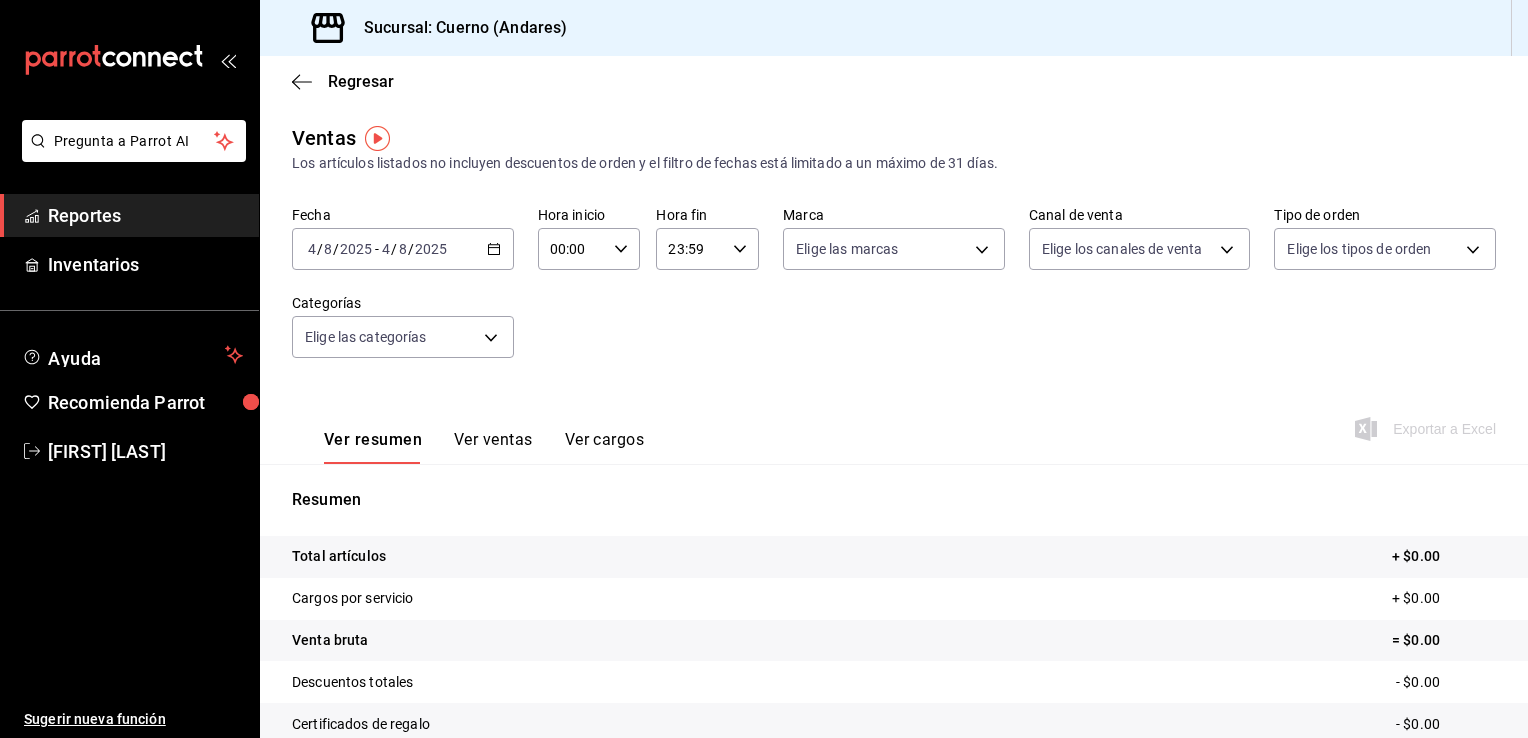 click 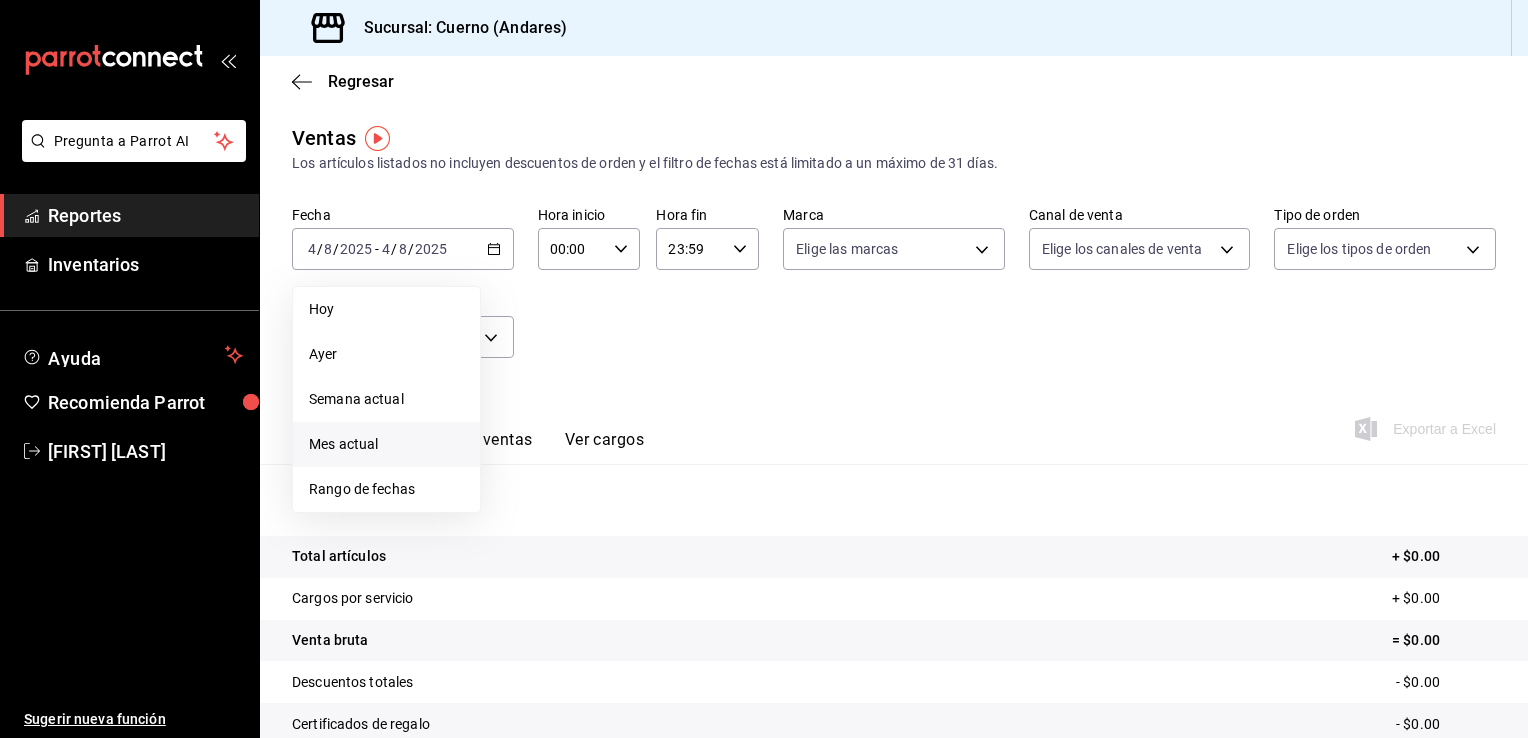 click on "Mes actual" at bounding box center (386, 444) 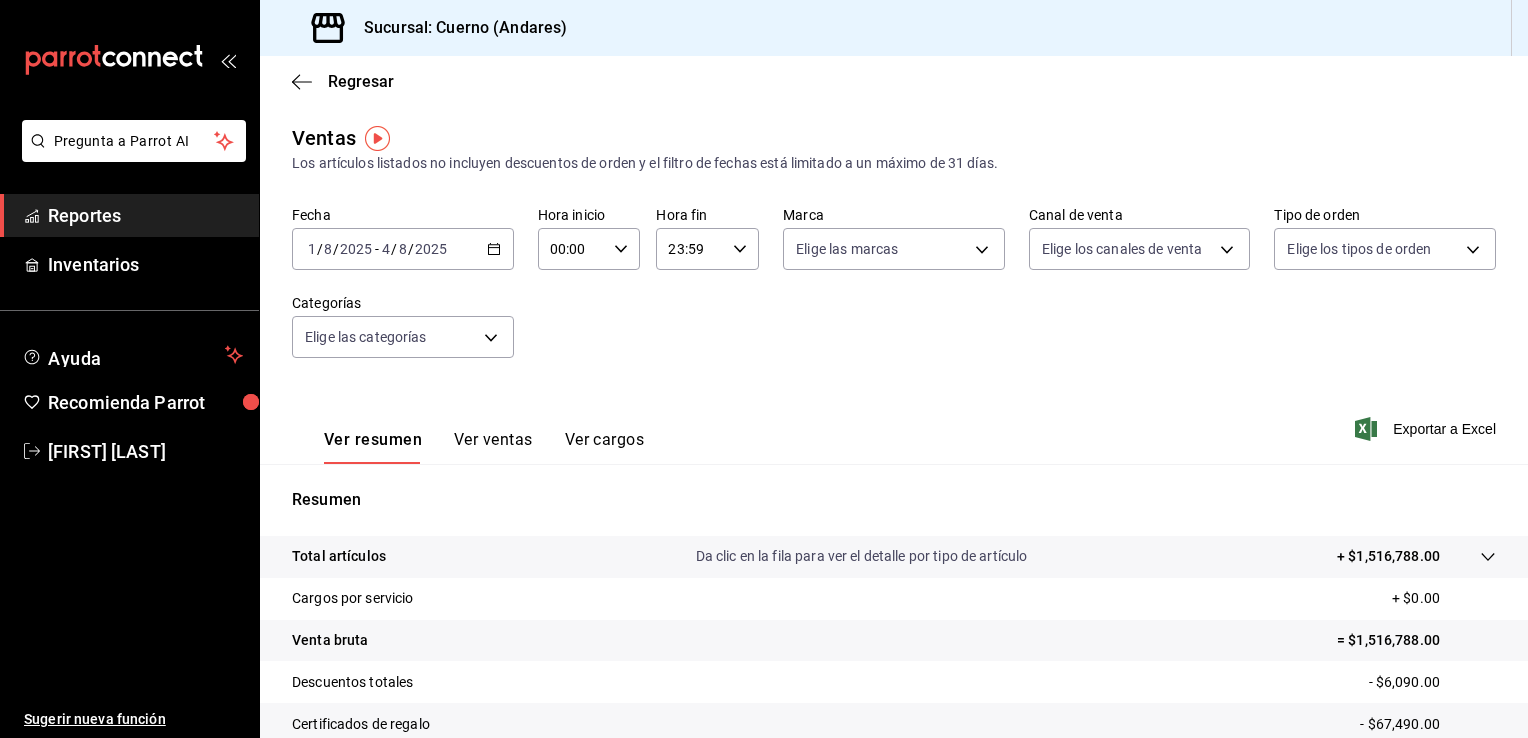 click 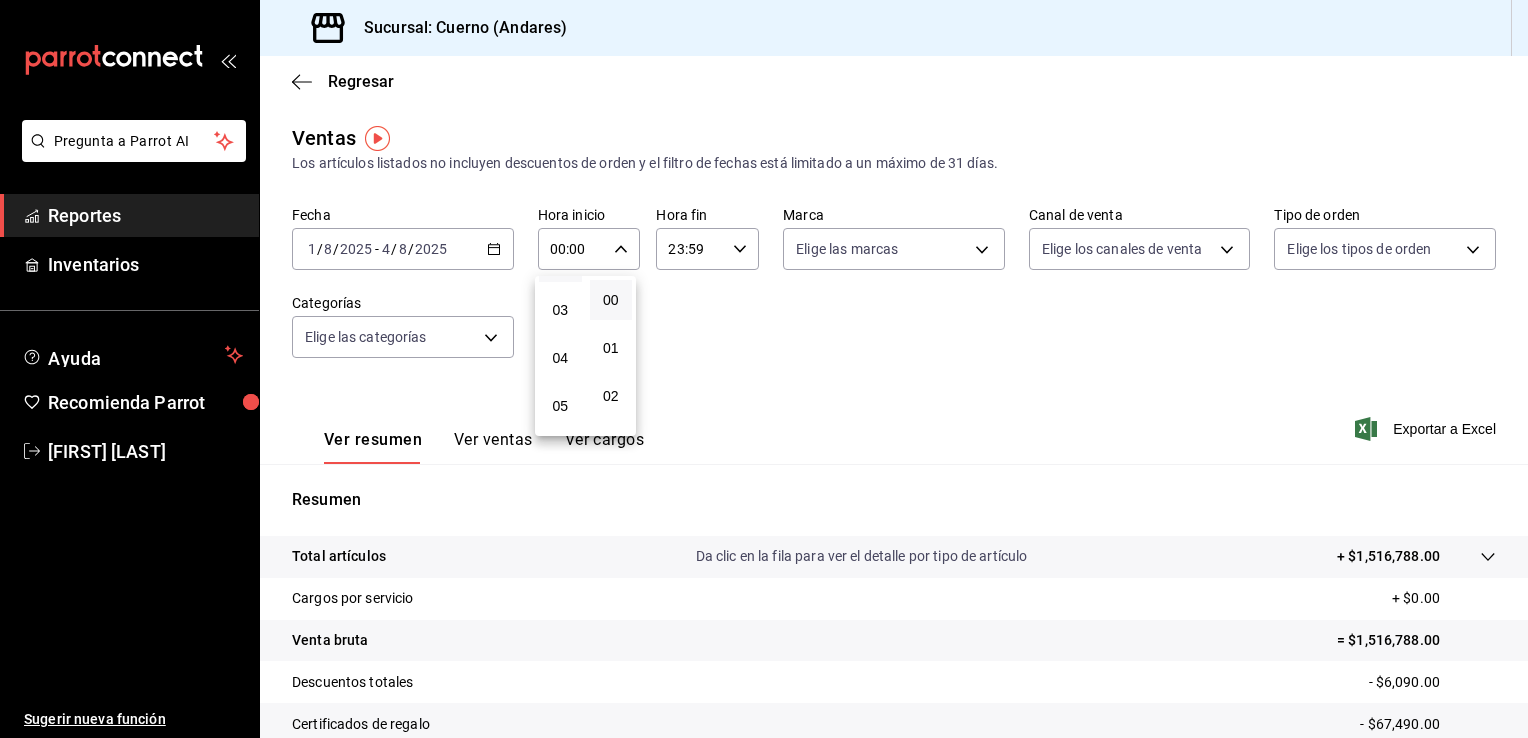 scroll, scrollTop: 148, scrollLeft: 0, axis: vertical 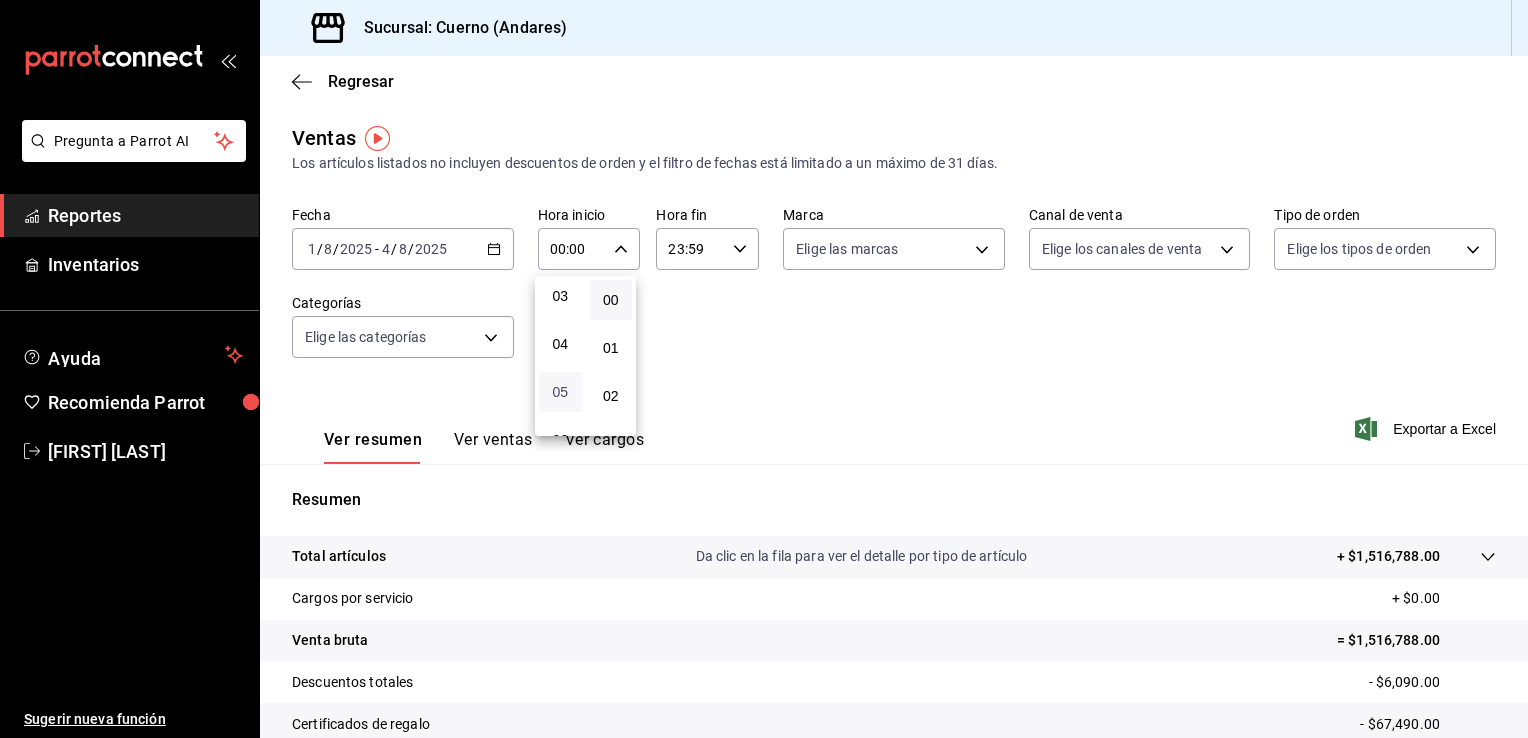 click on "05" at bounding box center [560, 392] 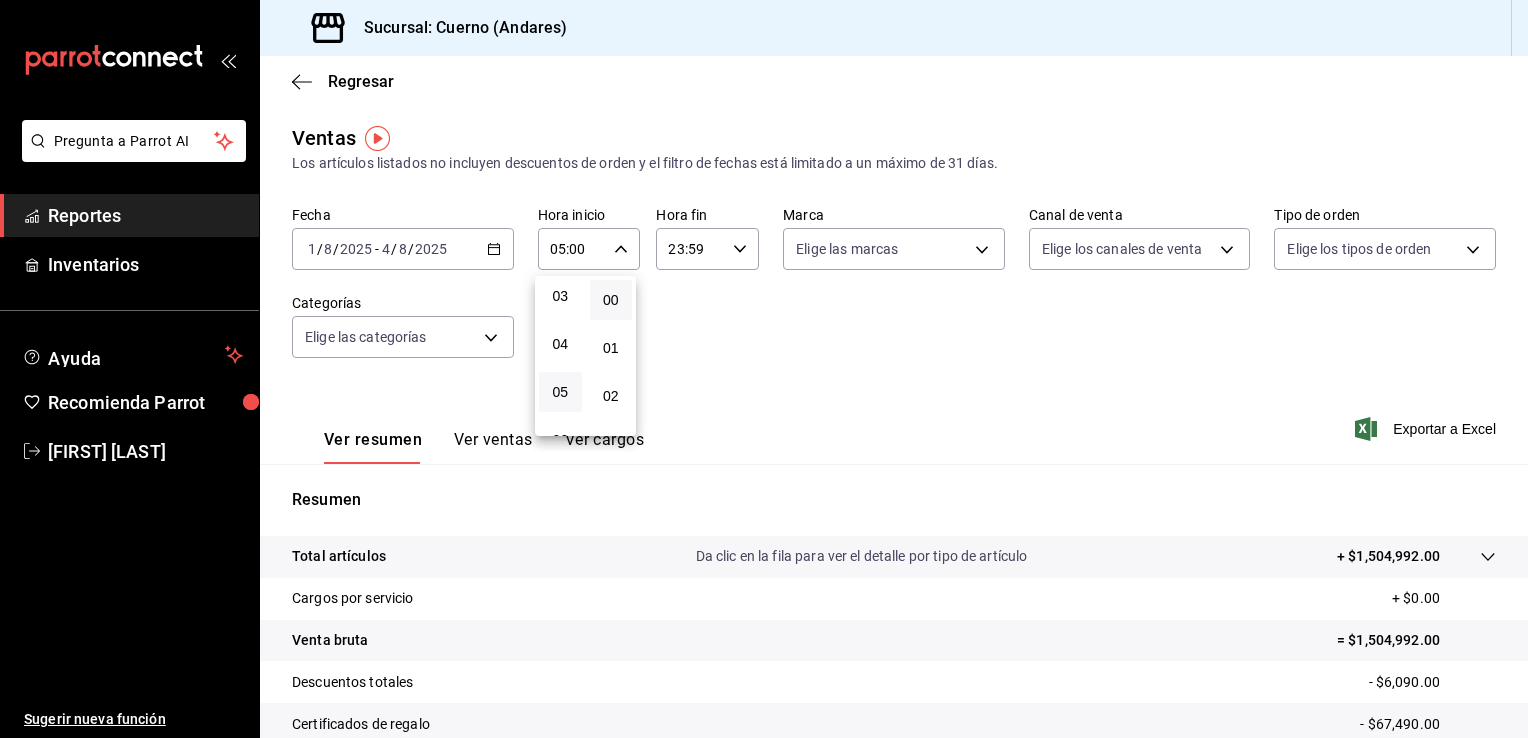 click at bounding box center (764, 369) 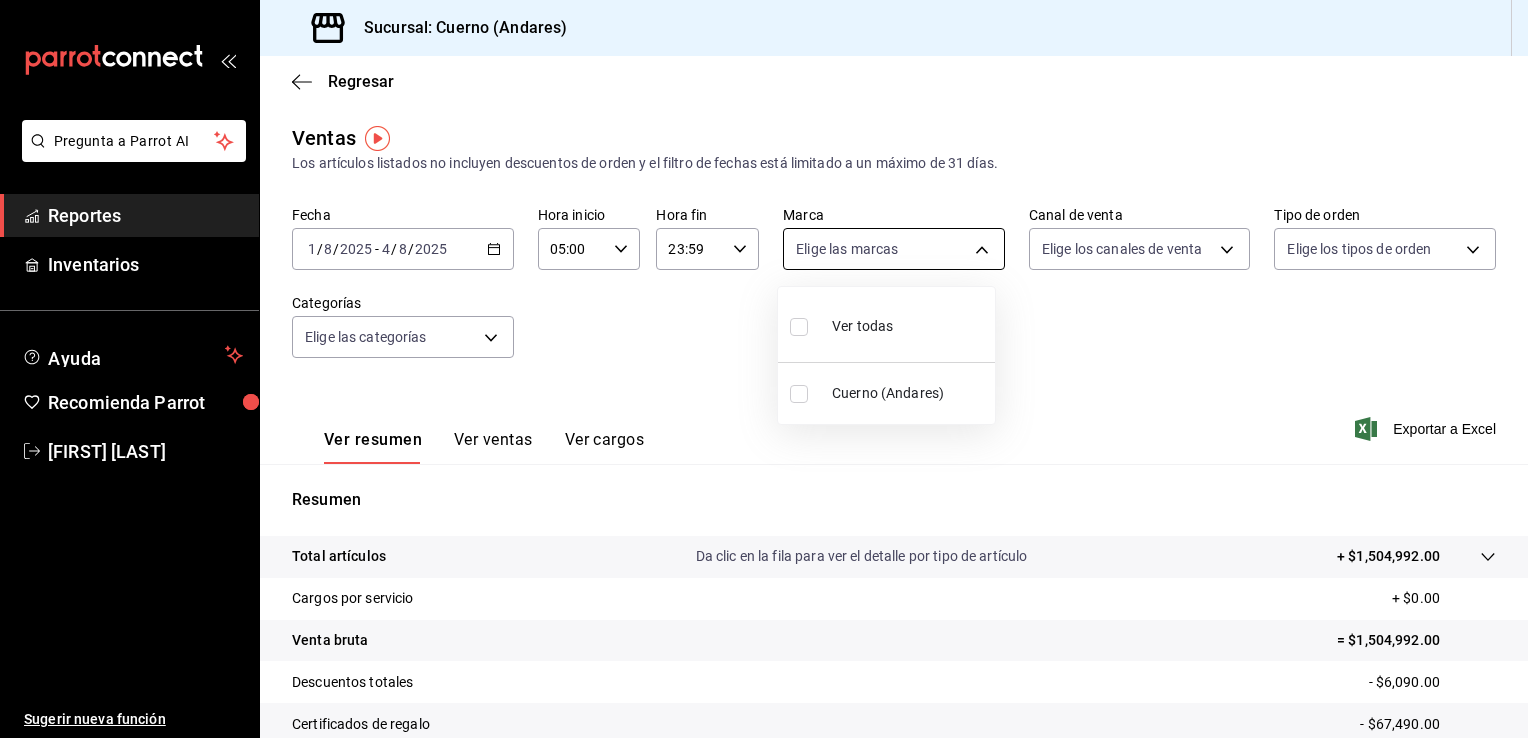 click on "Pregunta a Parrot AI Reportes   Inventarios   Ayuda Recomienda Parrot   [FIRST] [LAST]   Sugerir nueva función   Sucursal: Cuerno (Andares) Regresar Ventas Los artículos listados no incluyen descuentos de orden y el filtro de fechas está limitado a un máximo de 31 días. Fecha [DATE] [DATE] - [DATE] [DATE] Hora inicio [TIME] Hora inicio Hora fin [TIME] Hora fin Marca Elige las marcas Canal de venta Elige los canales de venta Tipo de orden Elige los tipos de orden Categorías Elige las categorías Ver resumen Ver ventas Ver cargos Exportar a Excel Resumen Total artículos Da clic en la fila para ver el detalle por tipo de artículo + $[MONEY] Cargos por servicio + $[MONEY] Venta bruta = $[MONEY] Descuentos totales - $[MONEY] Certificados de regalo - $[MONEY] Venta total = $[MONEY] Impuestos - $[MONEY] Venta neta = $[MONEY] Pregunta a Parrot AI Reportes   Inventarios   Ayuda Recomienda Parrot   [FIRST] [LAST]   Sugerir nueva función   Ver video tutorial" at bounding box center [764, 369] 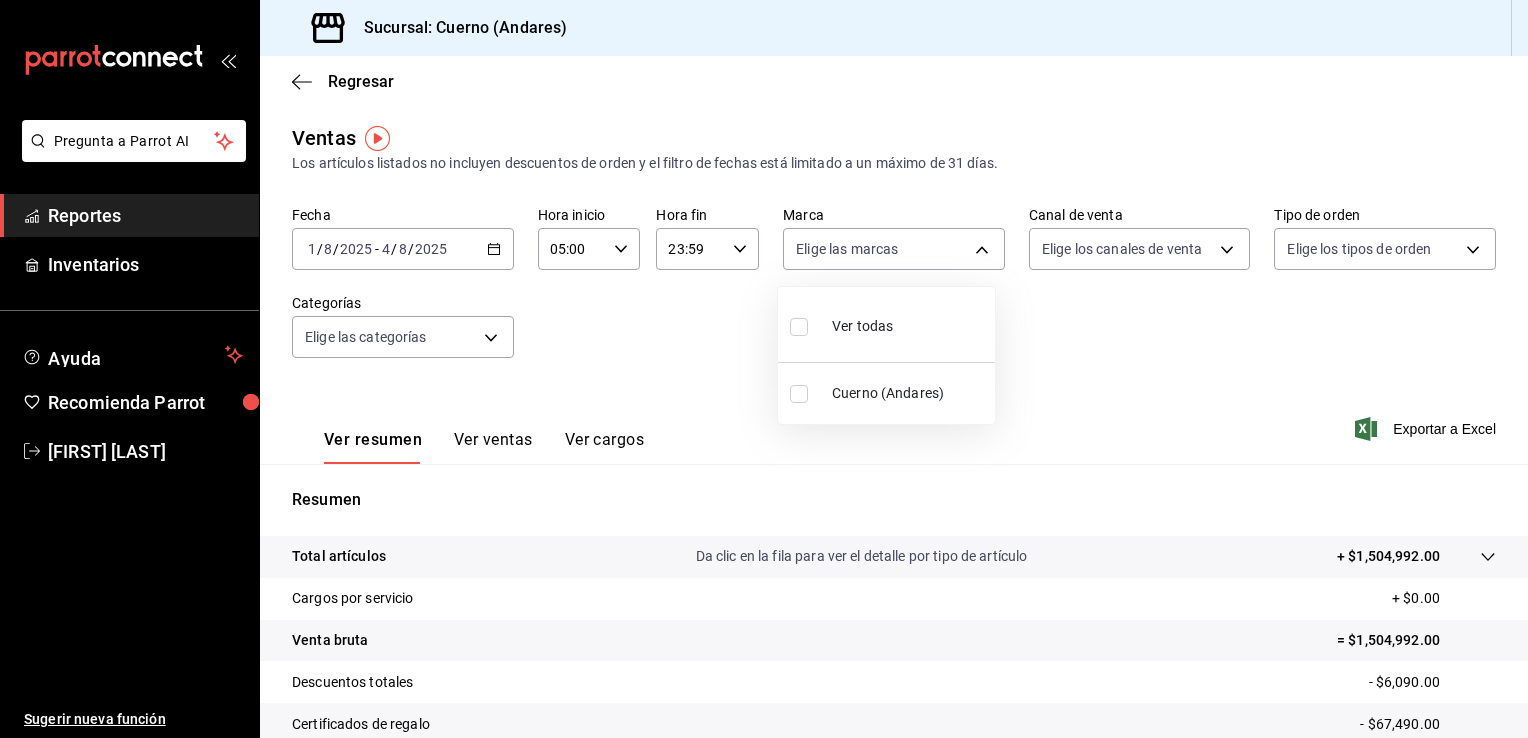 click on "Cuerno (Andares)" at bounding box center (909, 393) 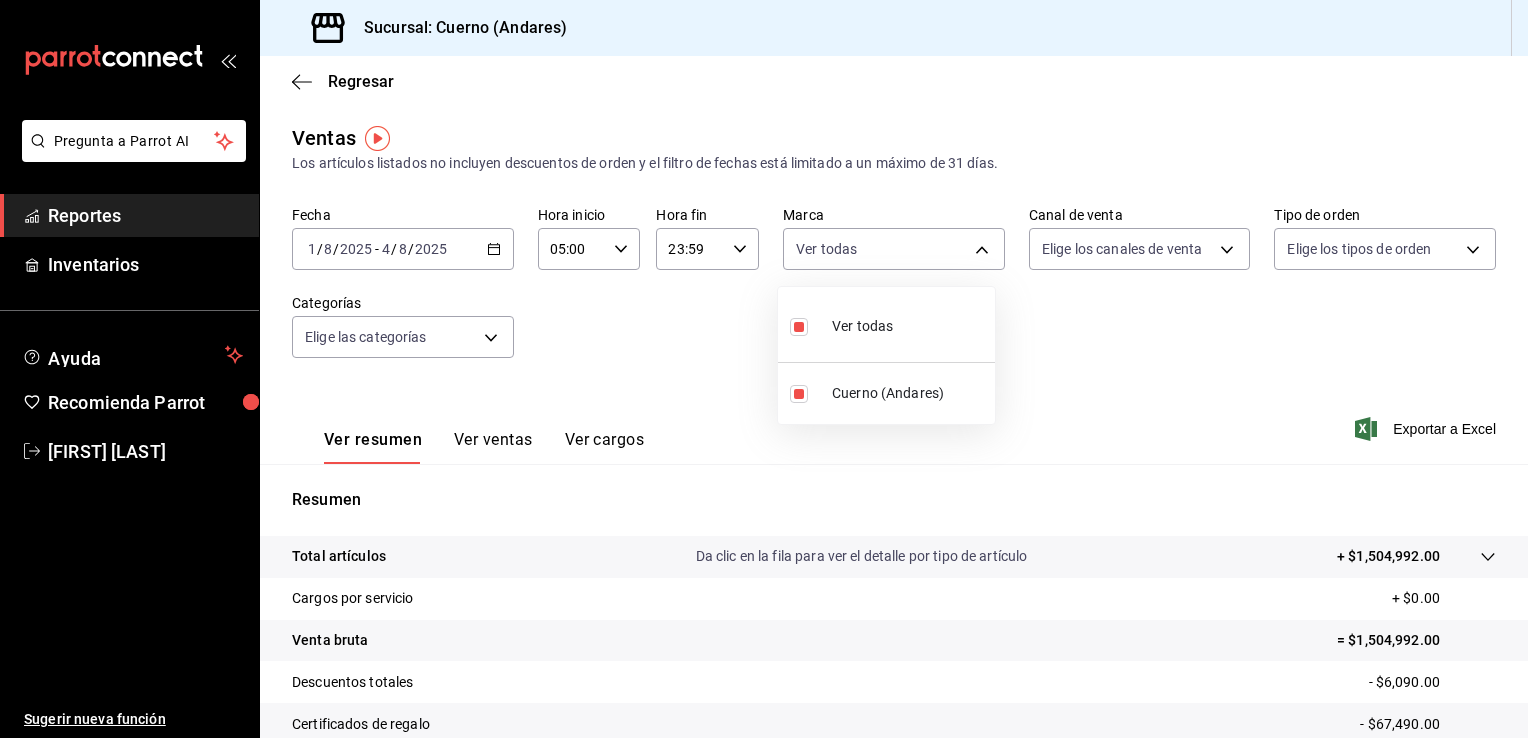 click at bounding box center [764, 369] 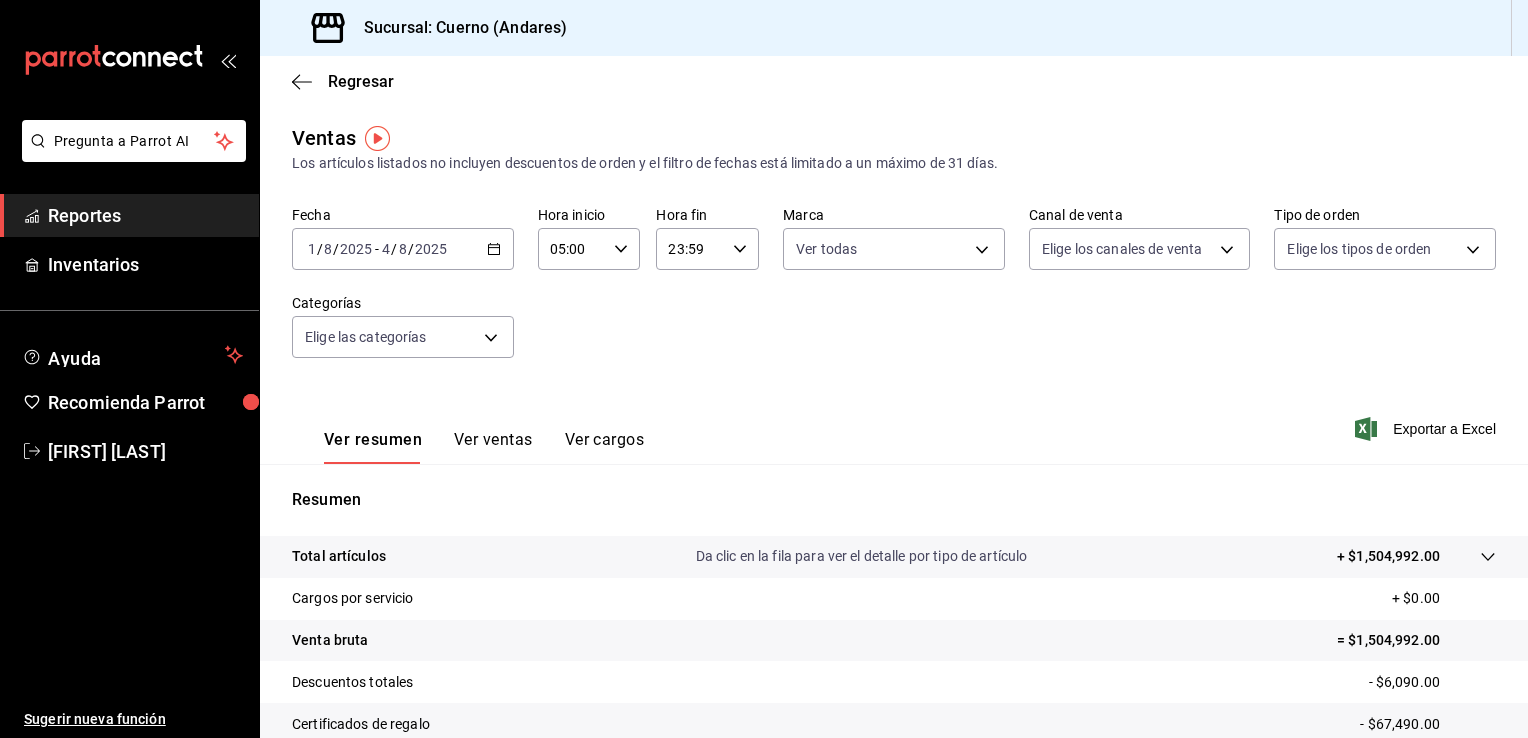 click on "Exportar a Excel" at bounding box center [1427, 429] 